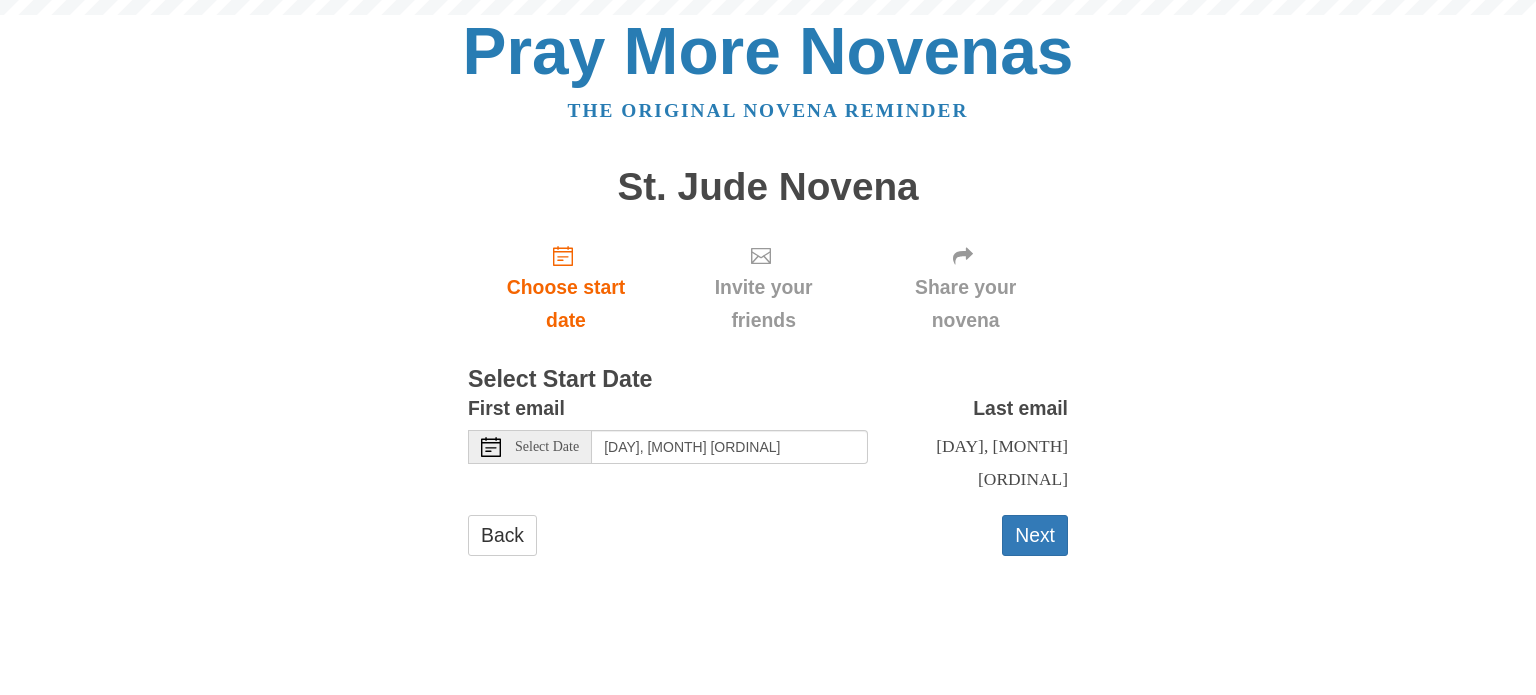 scroll, scrollTop: 0, scrollLeft: 0, axis: both 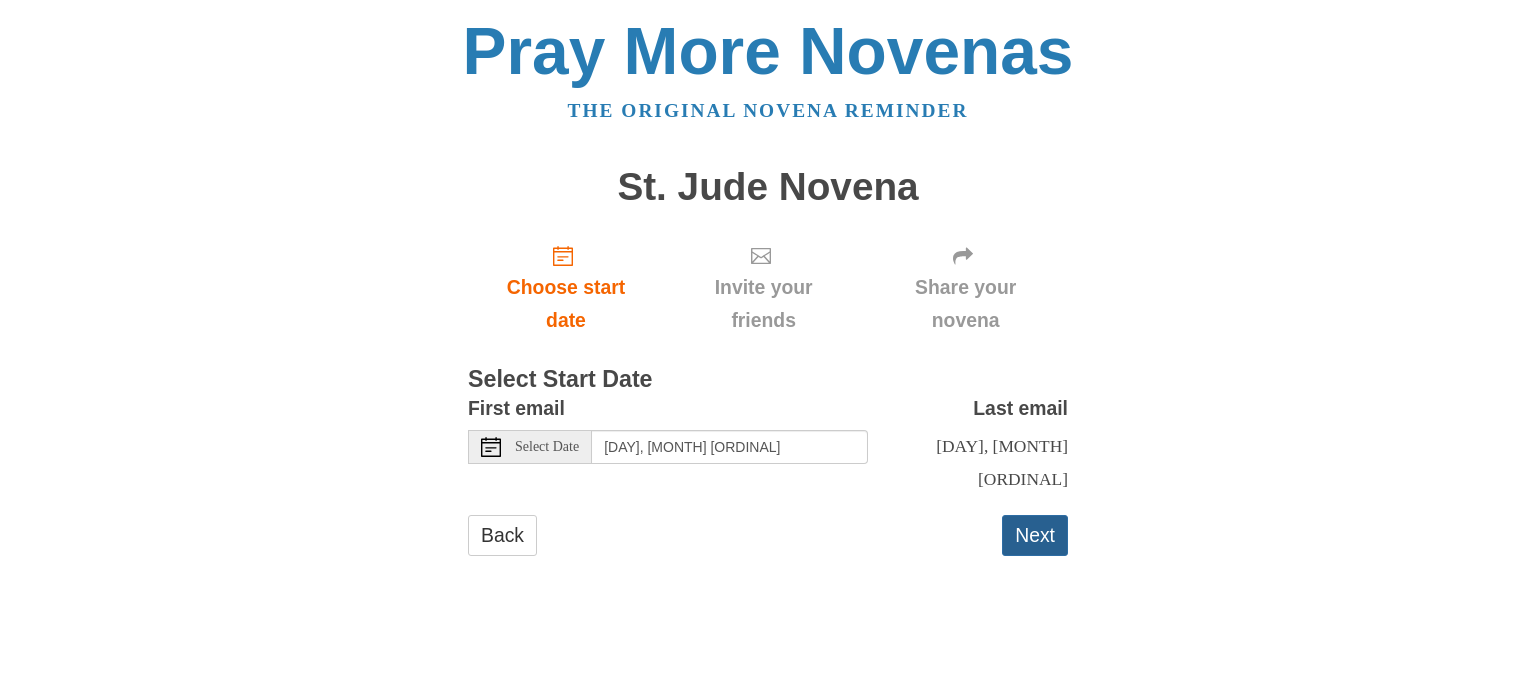 click on "Next" at bounding box center [1035, 535] 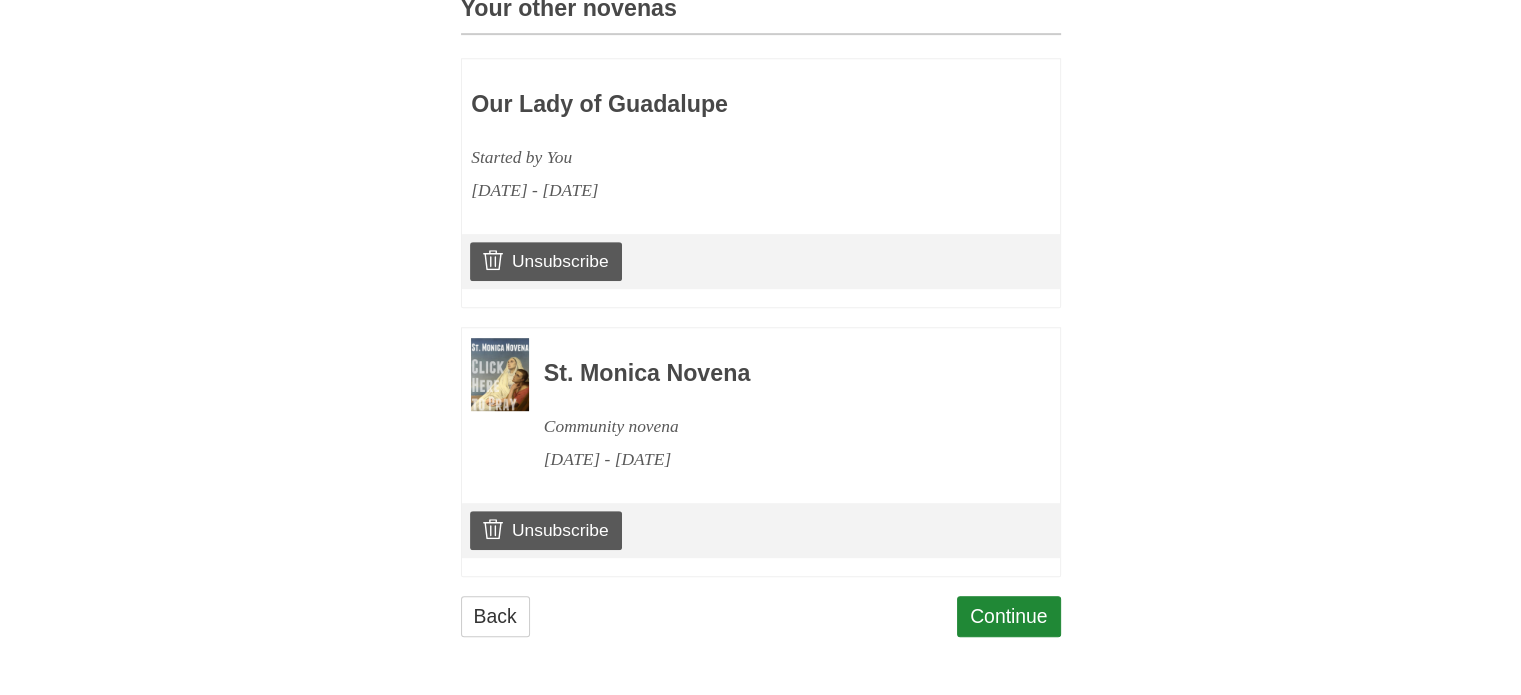 scroll, scrollTop: 927, scrollLeft: 0, axis: vertical 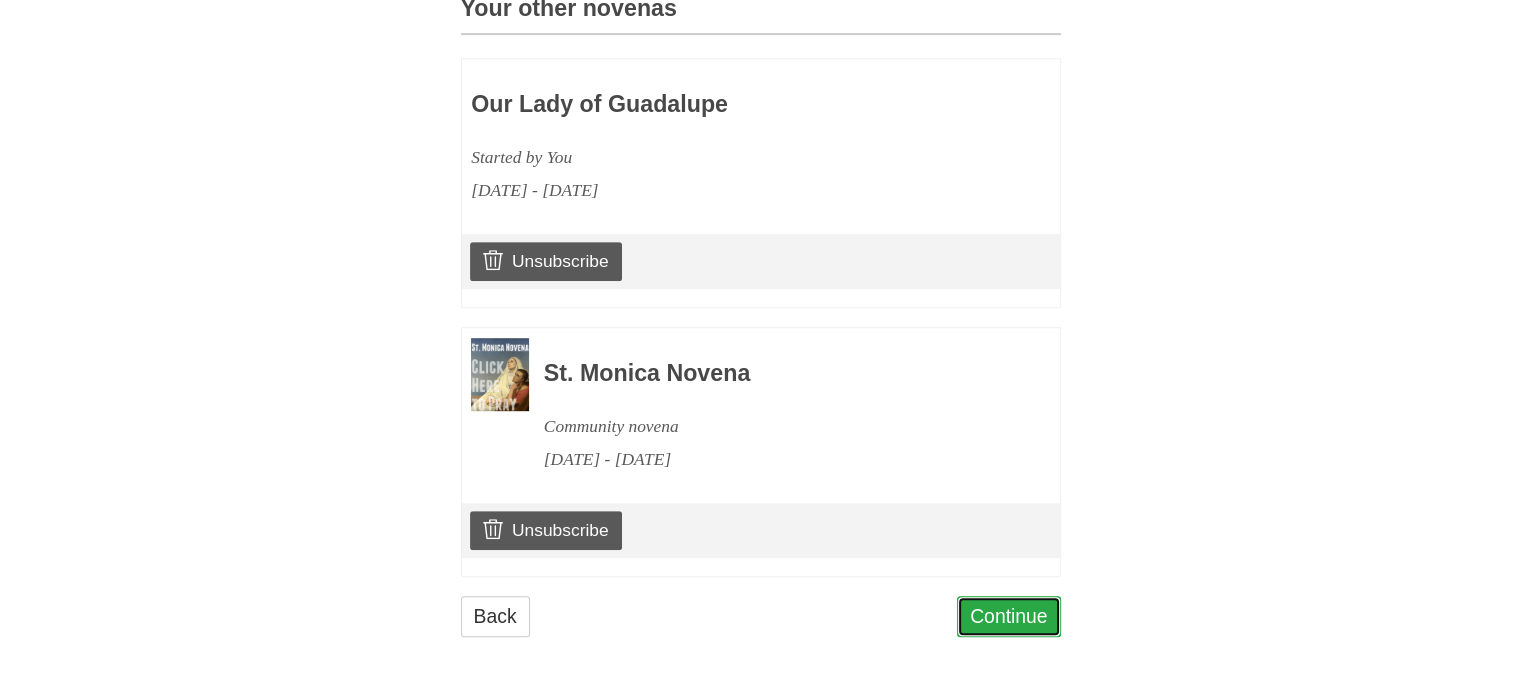click on "Continue" at bounding box center (1009, 616) 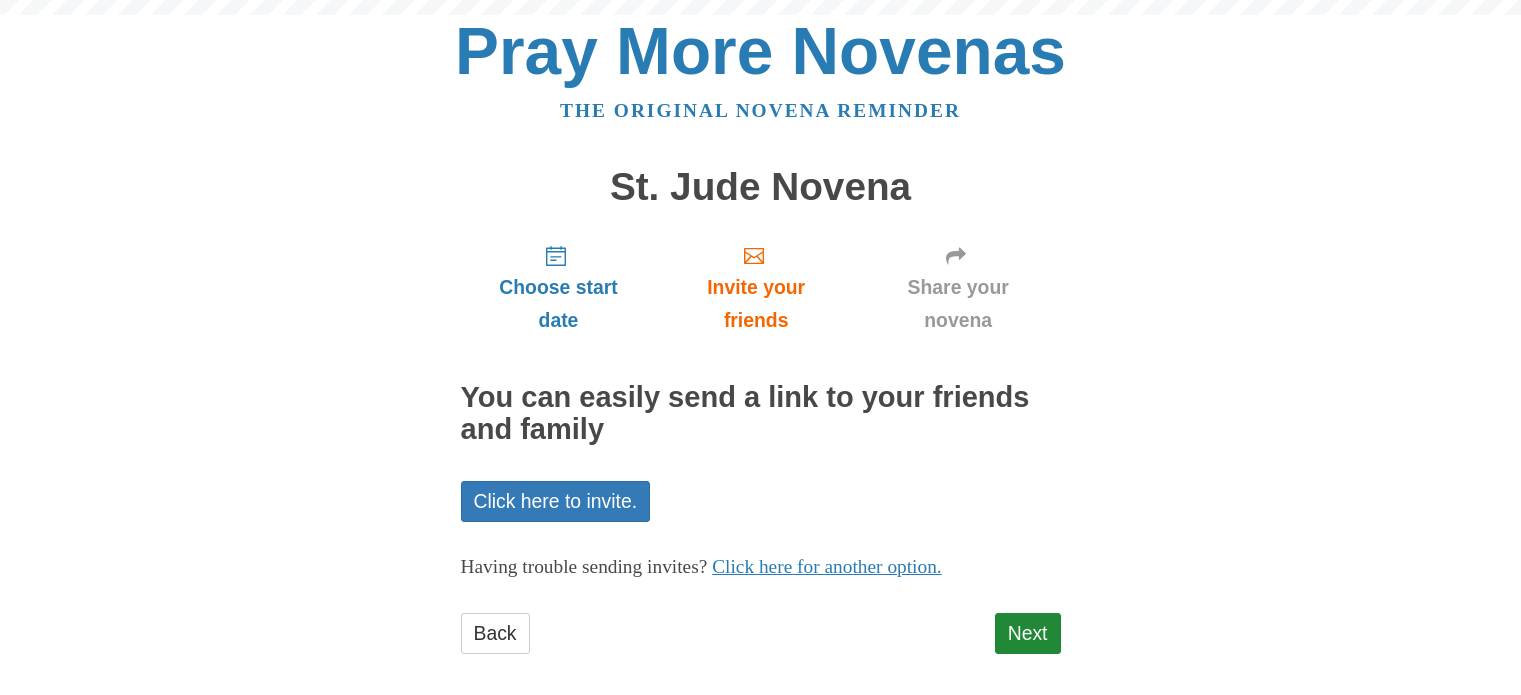 scroll, scrollTop: 0, scrollLeft: 0, axis: both 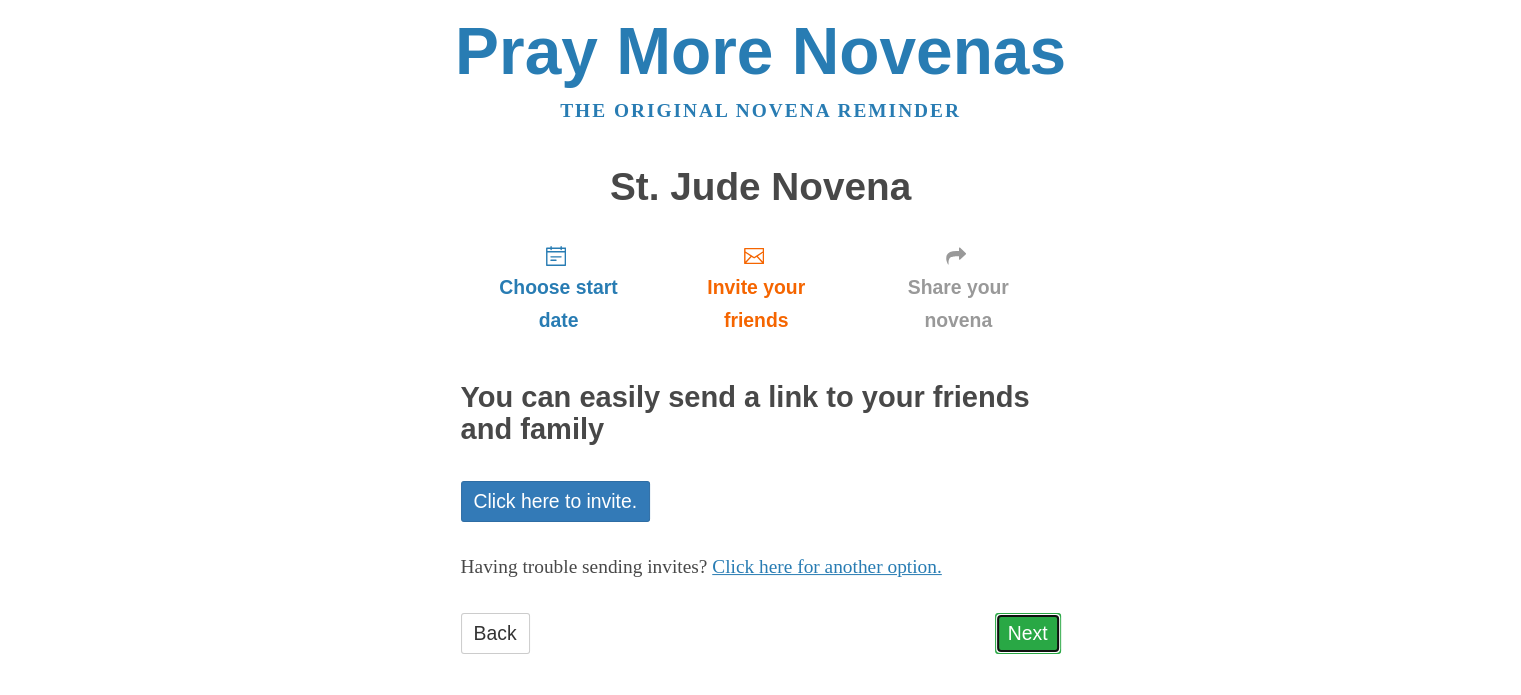 click on "Next" at bounding box center [1028, 633] 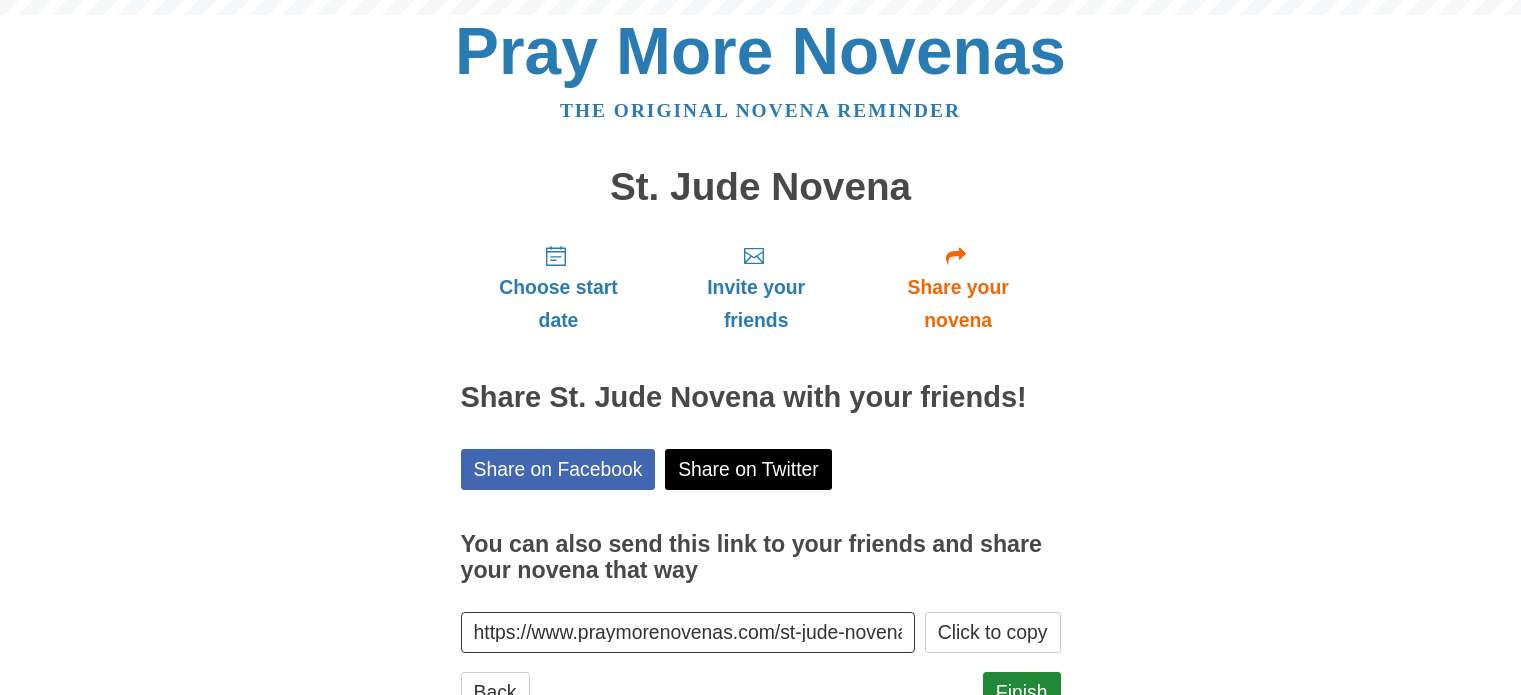 scroll, scrollTop: 0, scrollLeft: 0, axis: both 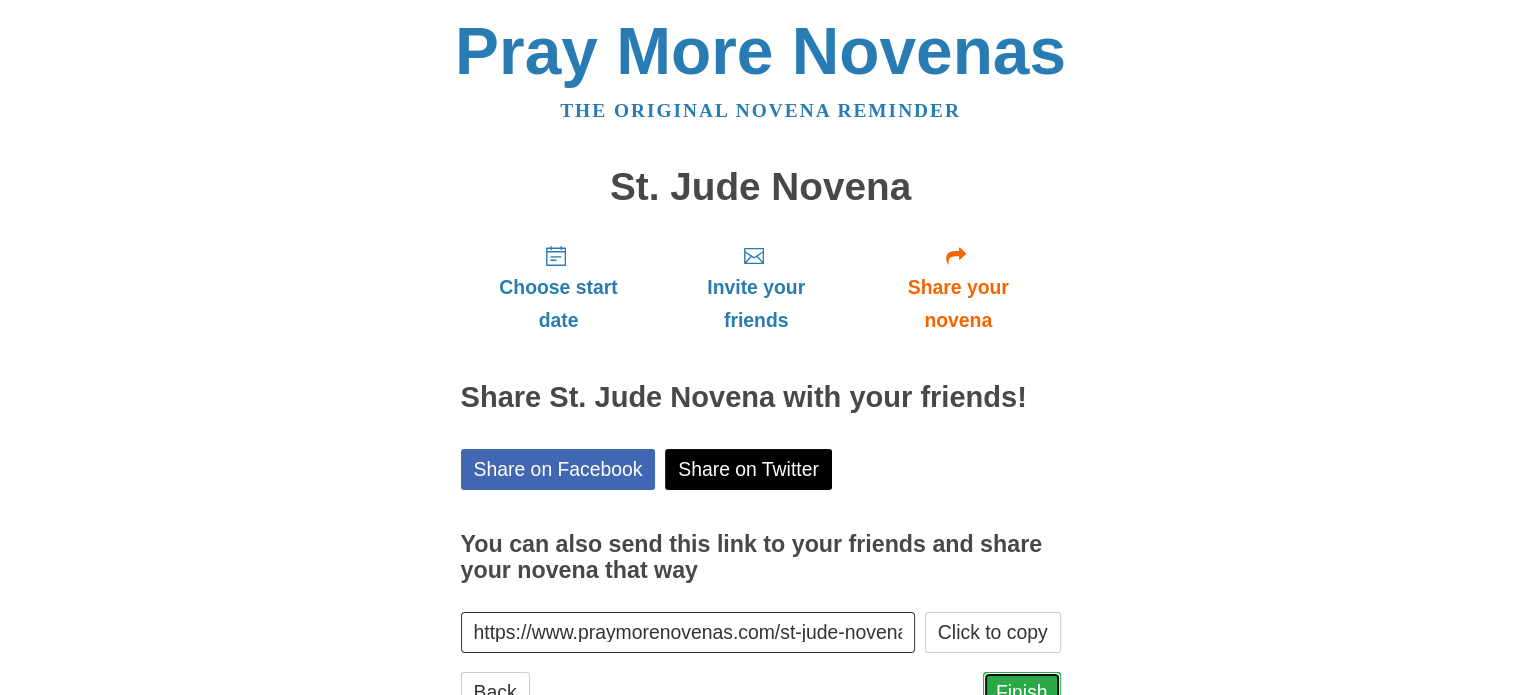 click on "Finish" at bounding box center [1022, 692] 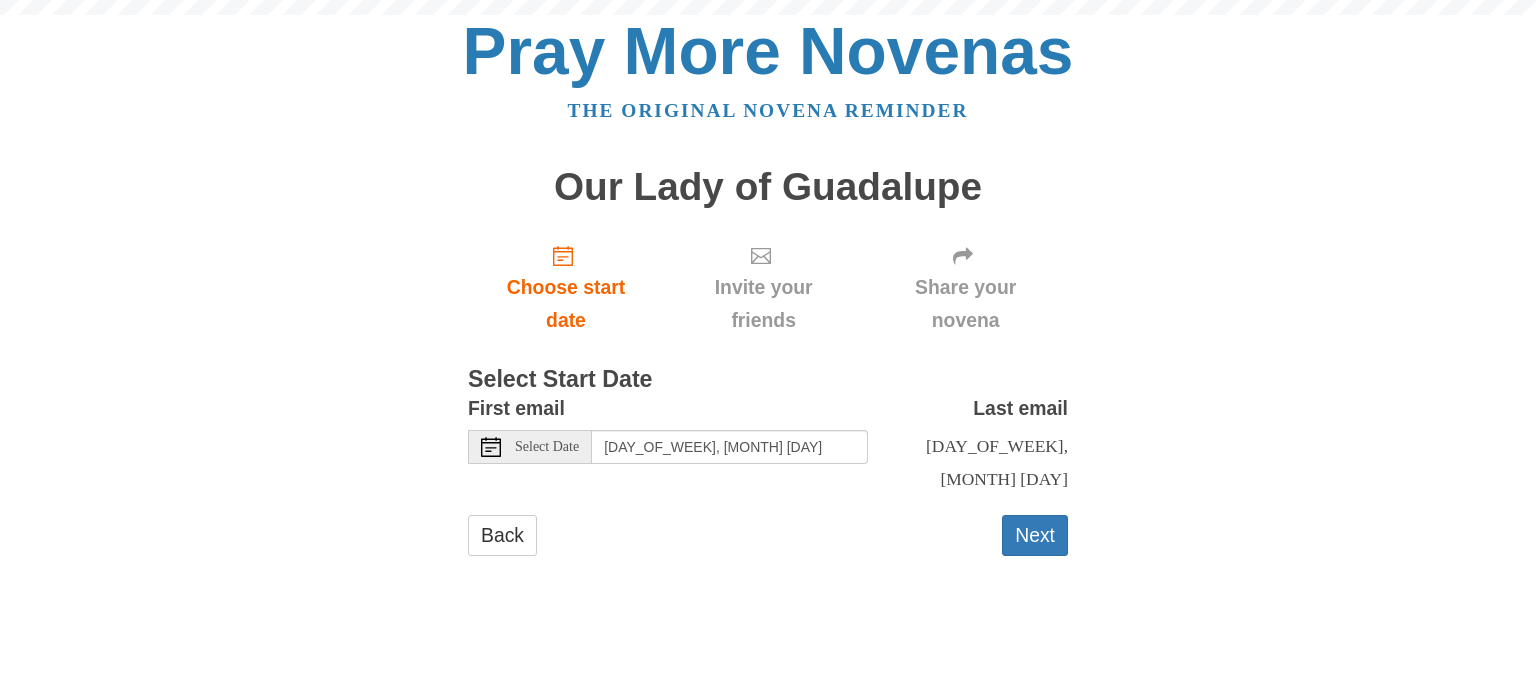 scroll, scrollTop: 0, scrollLeft: 0, axis: both 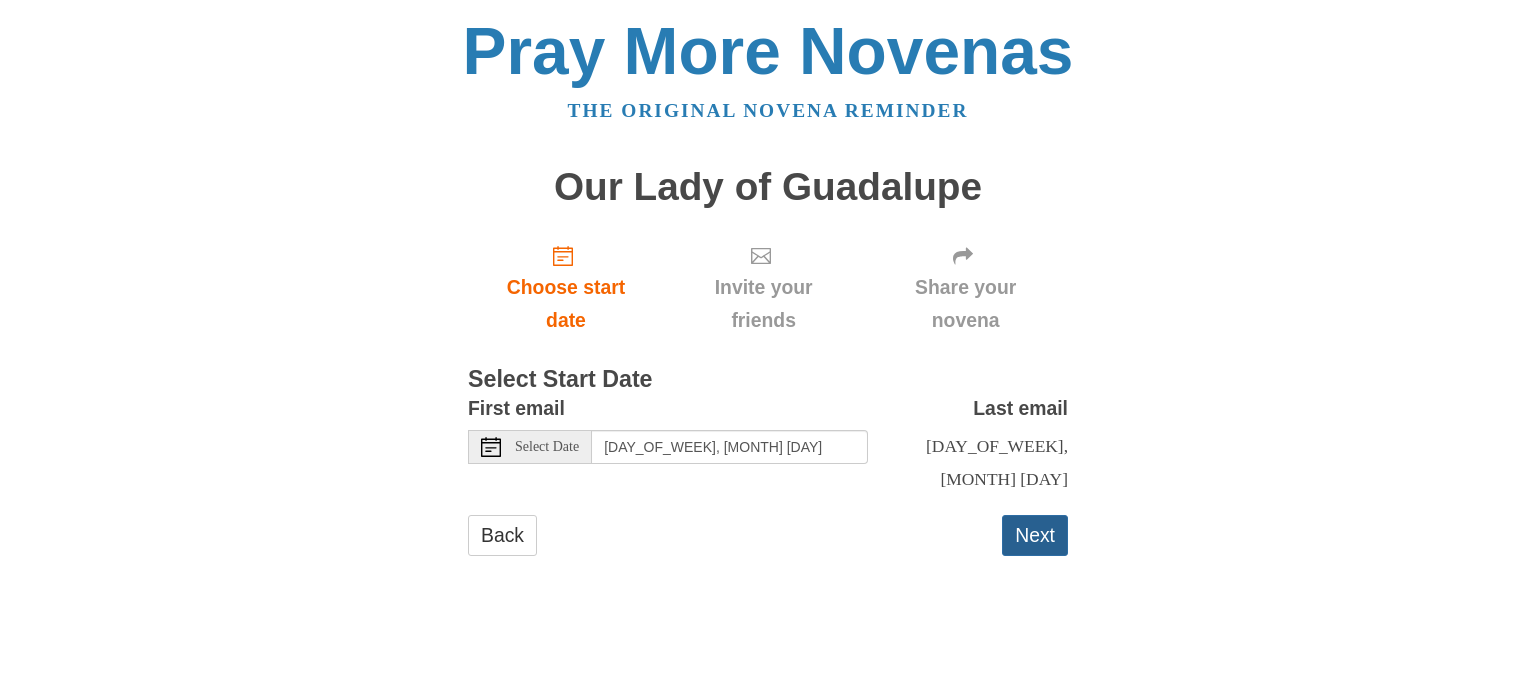 click on "Next" at bounding box center (1035, 535) 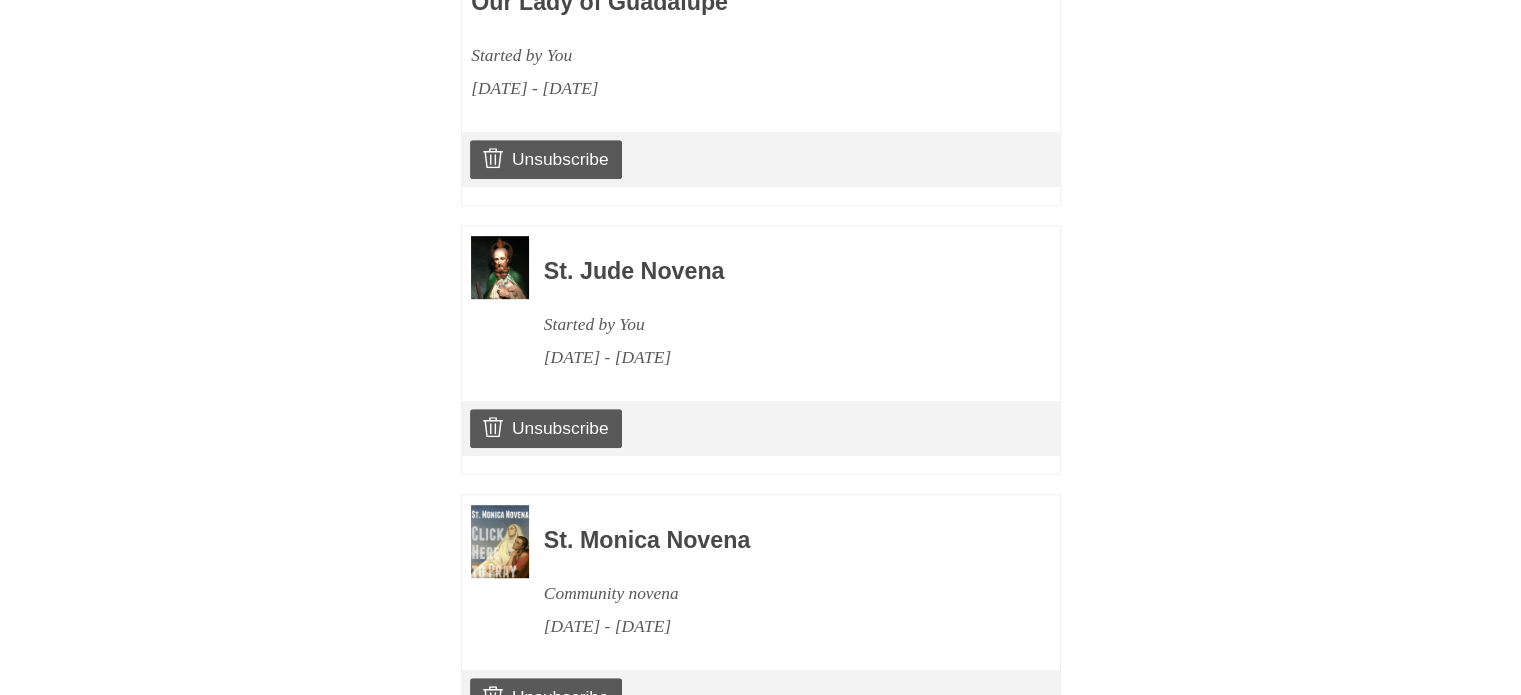 scroll, scrollTop: 1195, scrollLeft: 0, axis: vertical 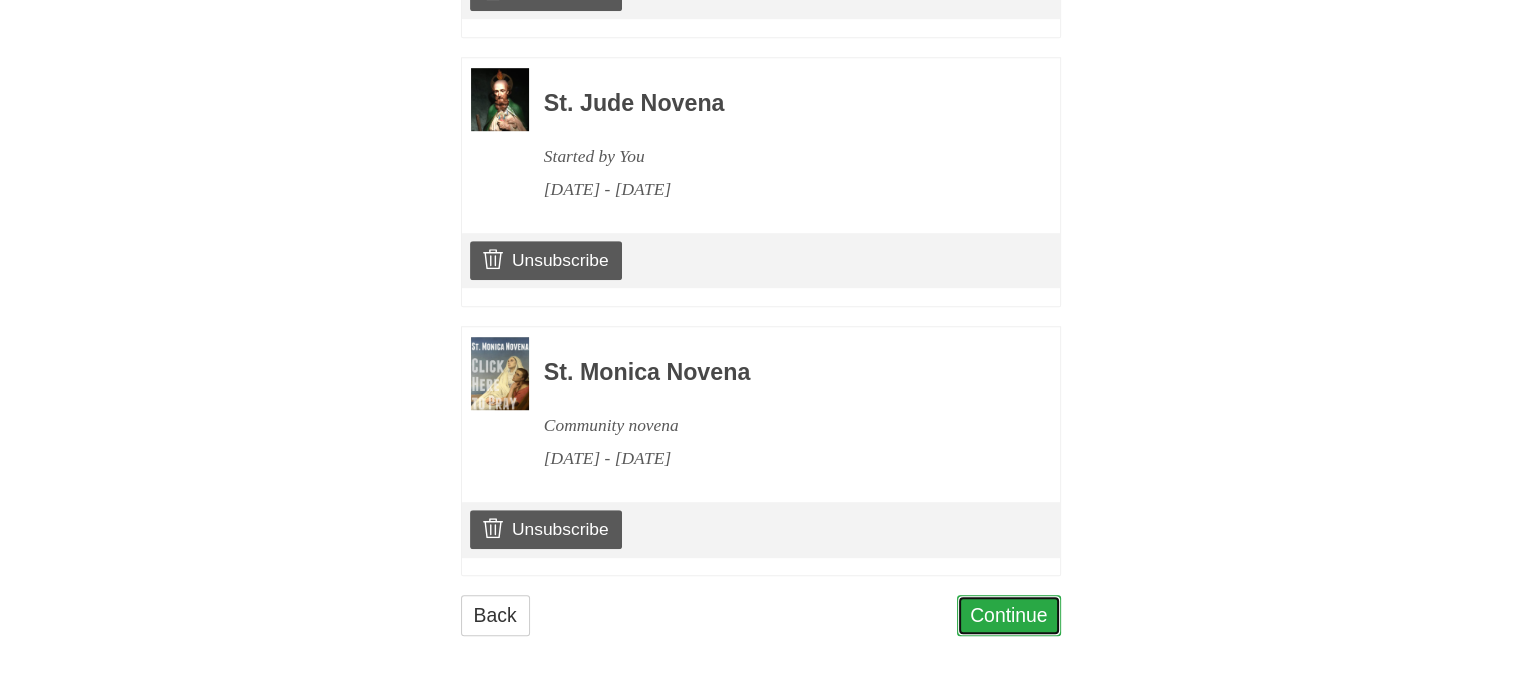 click on "Continue" at bounding box center (1009, 615) 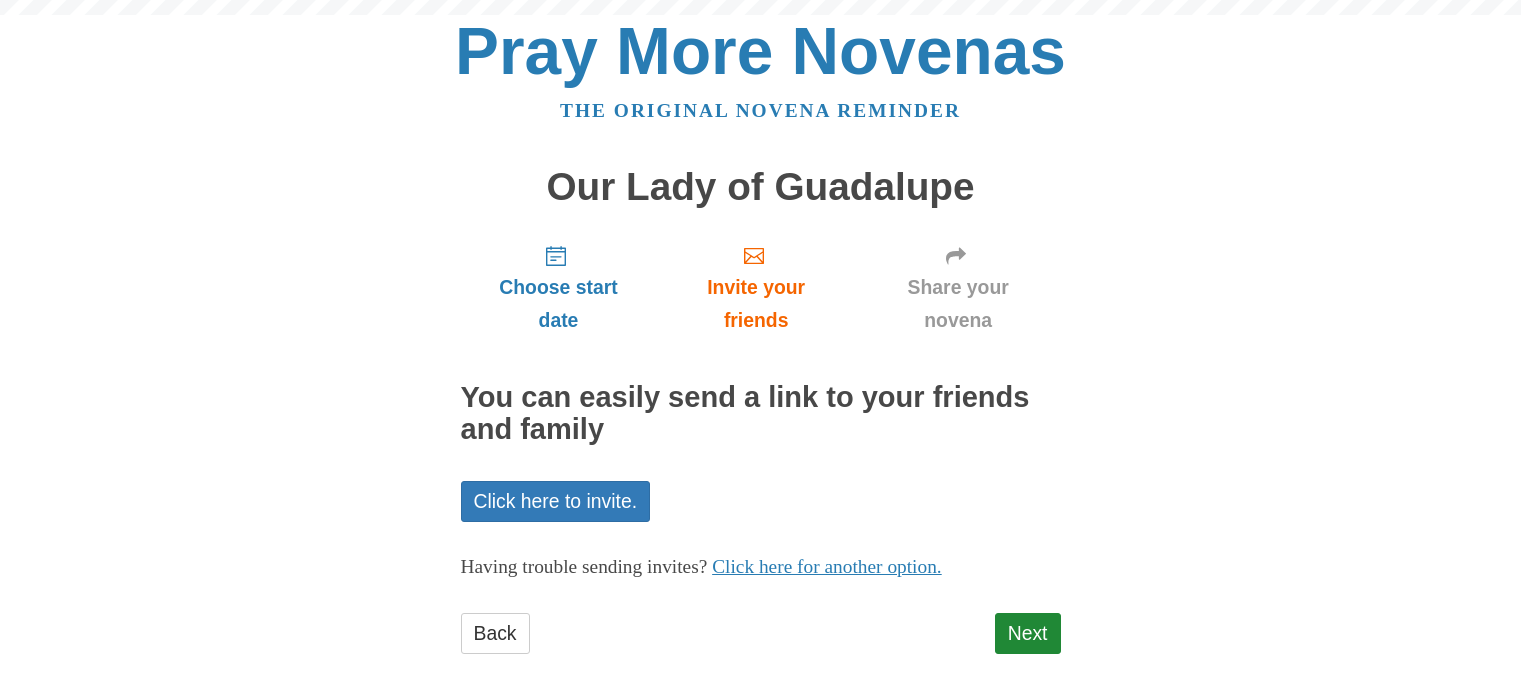 scroll, scrollTop: 0, scrollLeft: 0, axis: both 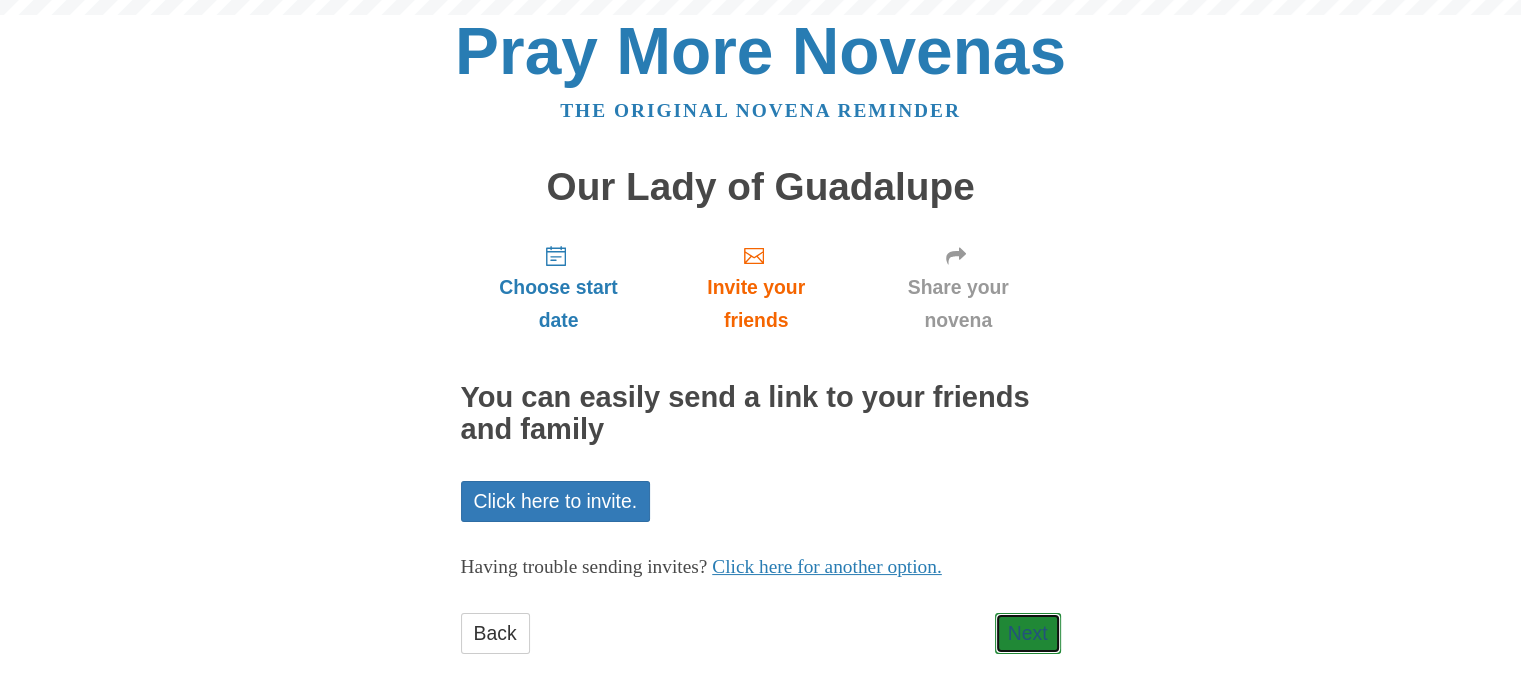 click on "Next" at bounding box center [1028, 633] 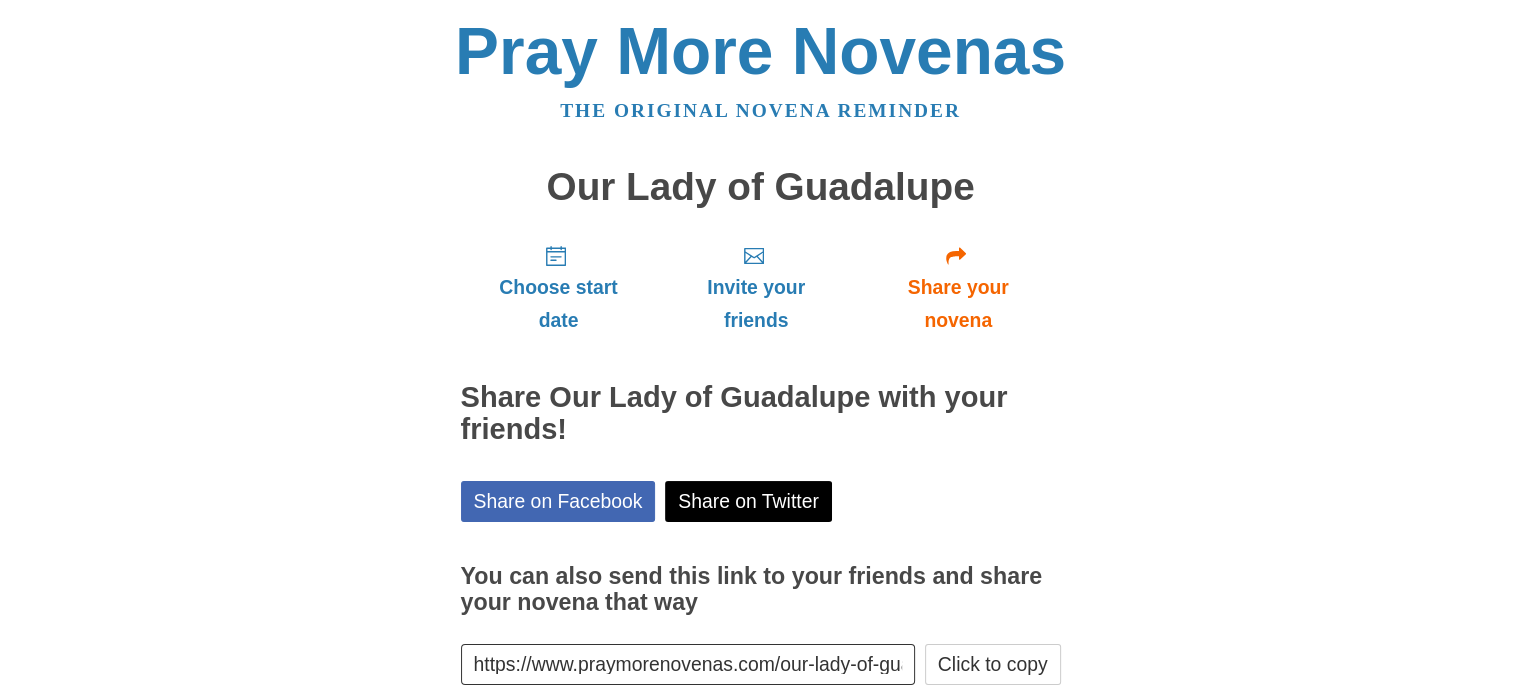 scroll, scrollTop: 107, scrollLeft: 0, axis: vertical 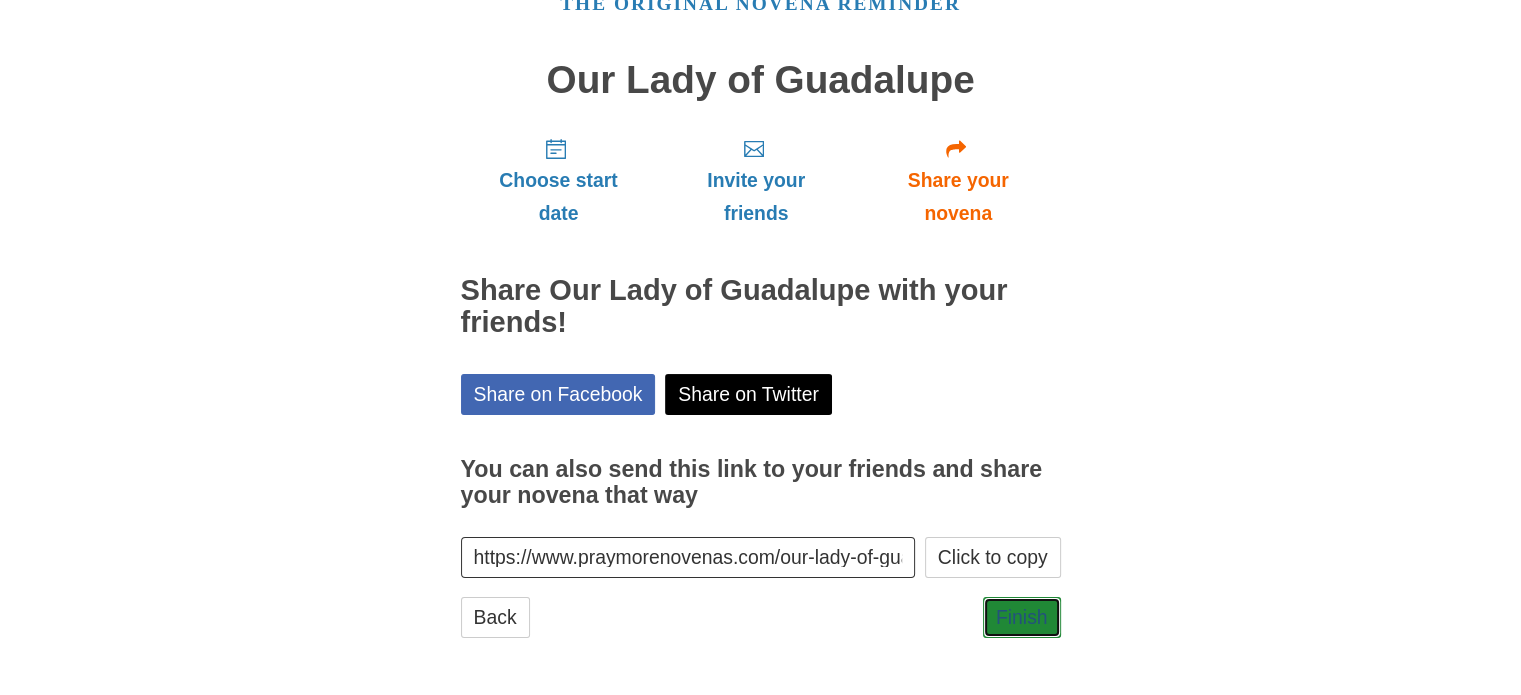 click on "Finish" at bounding box center (1022, 617) 